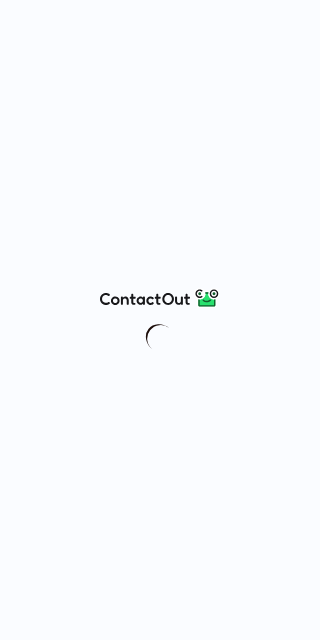 scroll, scrollTop: 0, scrollLeft: 0, axis: both 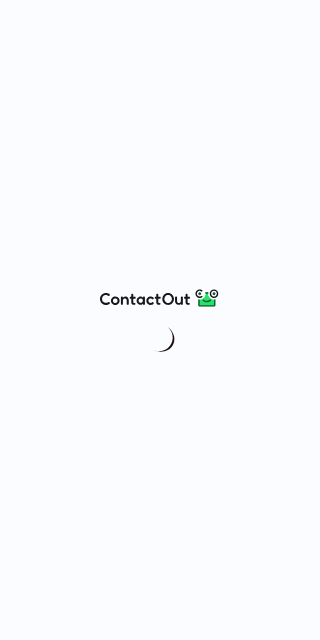 click at bounding box center (160, 320) 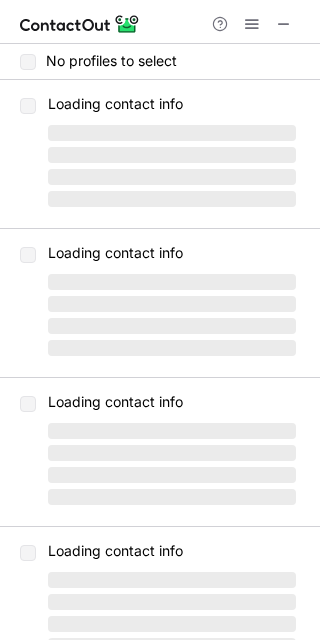 scroll, scrollTop: 0, scrollLeft: 0, axis: both 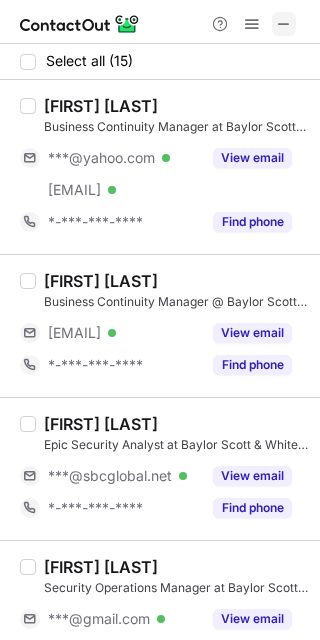 click at bounding box center [284, 24] 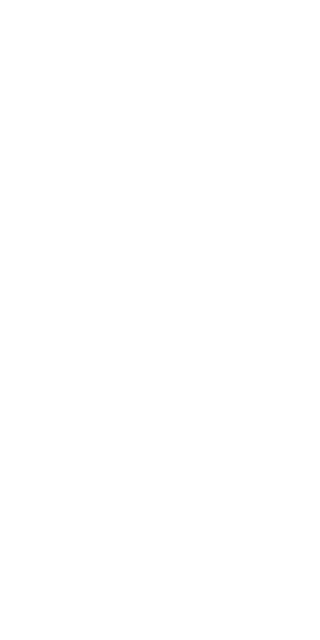 scroll, scrollTop: 0, scrollLeft: 0, axis: both 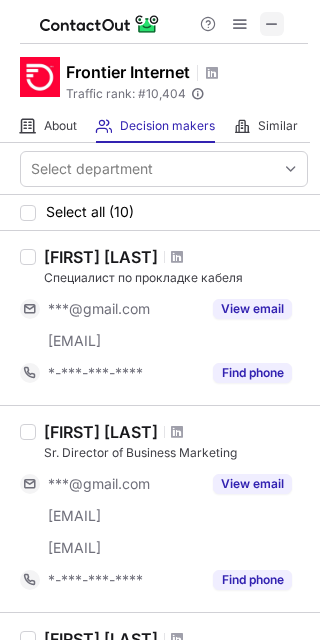 click at bounding box center (272, 24) 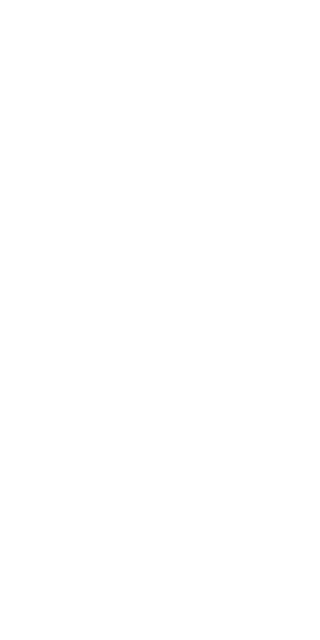 scroll, scrollTop: 0, scrollLeft: 0, axis: both 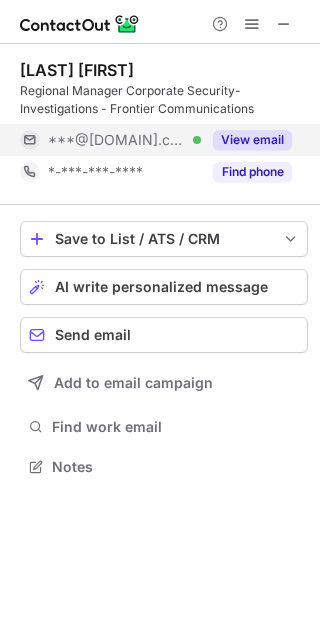 click on "View email" at bounding box center [252, 140] 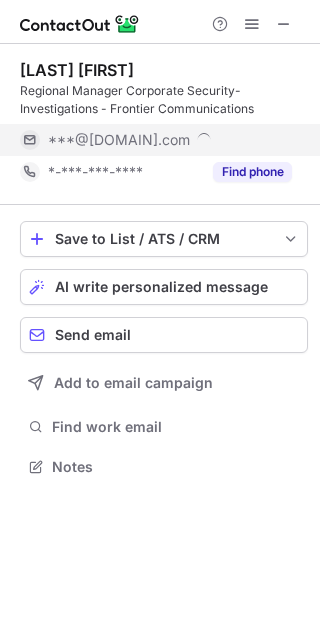 scroll, scrollTop: 10, scrollLeft: 10, axis: both 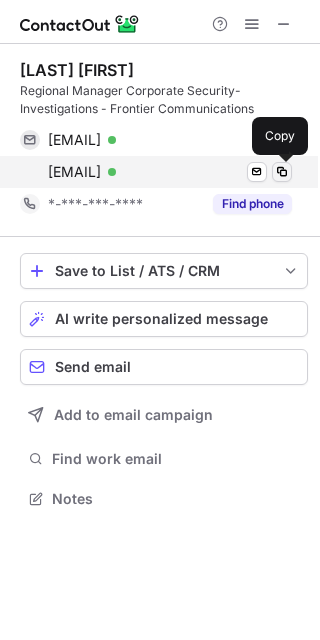 click at bounding box center [282, 172] 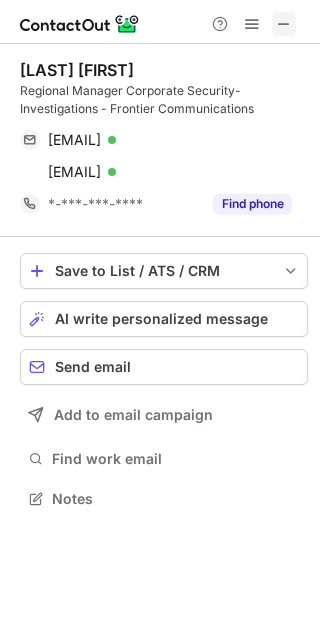 click at bounding box center (284, 24) 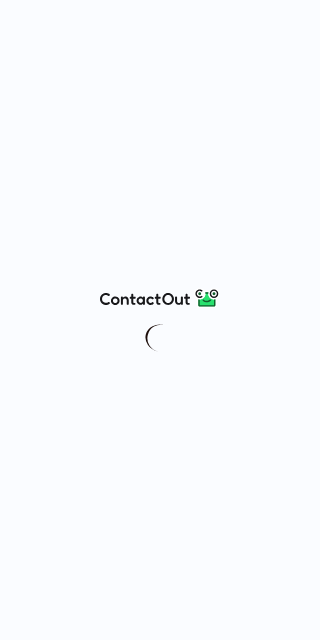 scroll, scrollTop: 0, scrollLeft: 0, axis: both 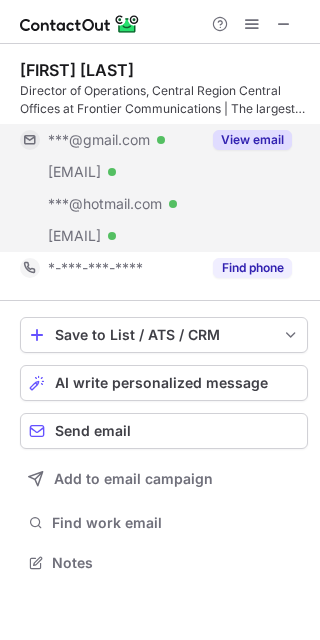 click on "View email" at bounding box center (252, 140) 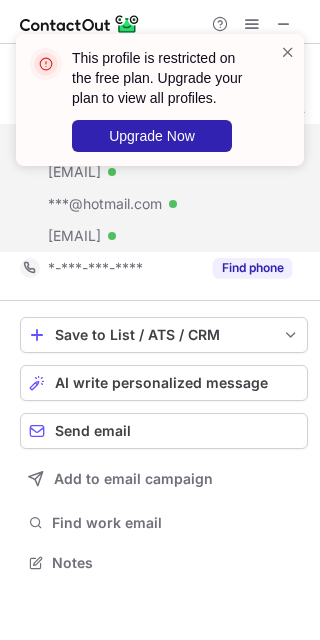click on "***@ftr.com" at bounding box center [74, 172] 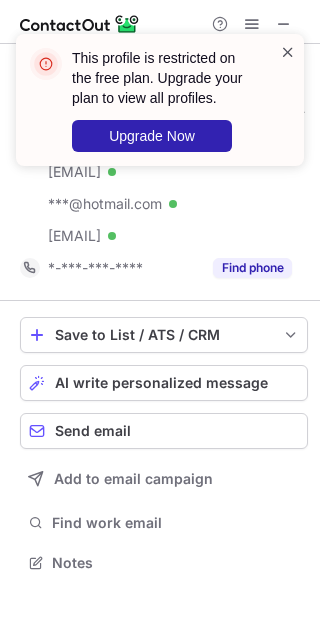 click at bounding box center (288, 52) 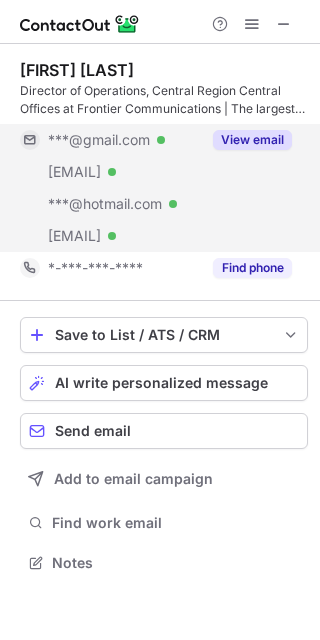click on "View email" at bounding box center [252, 140] 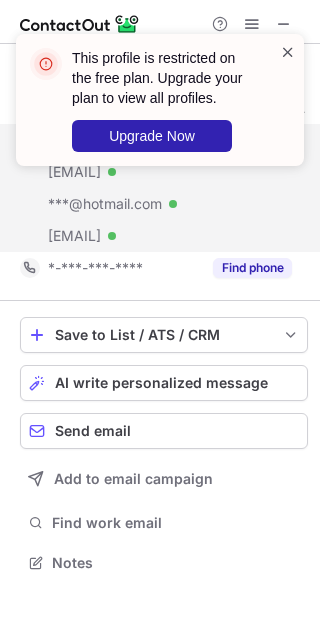 click at bounding box center (288, 52) 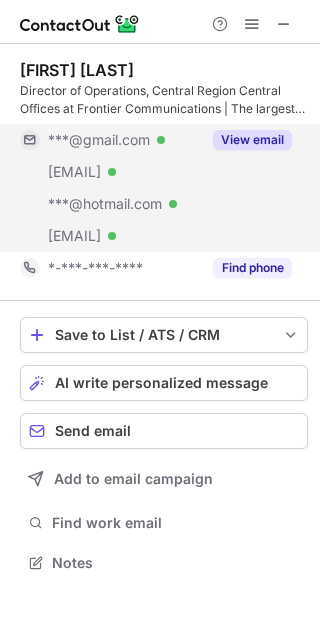 click on "Travis Ware Director of Operations, Central Region Central Offices at Frontier Communications | The largest pure-play fiber internet company in America! | Retired U.S. Army Chief Warrant Officer Five ***@gmail.com Verified ***@tivejo.com Verified ***@hotmail.com Verified ***@ftr.com Verified View email *-***-***-**** Find phone" at bounding box center [164, 172] 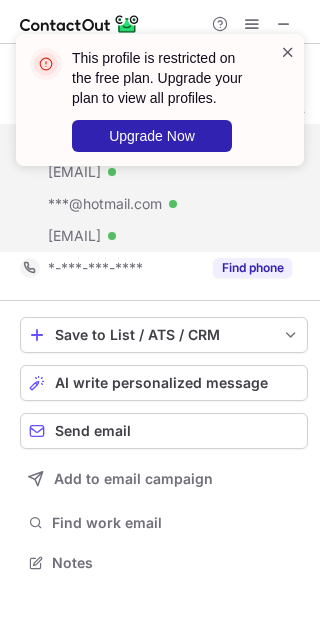 click at bounding box center [288, 52] 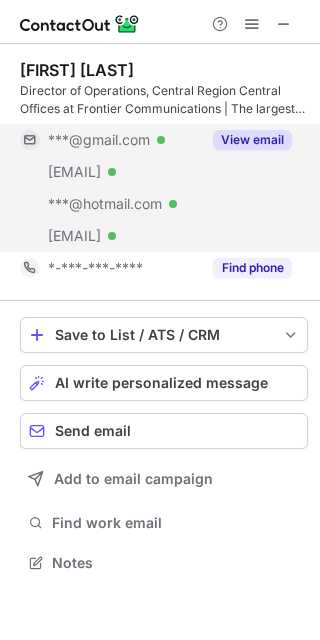 click on "This profile is restricted on the free plan. Upgrade your plan to view all profiles. Upgrade Now" at bounding box center (160, 108) 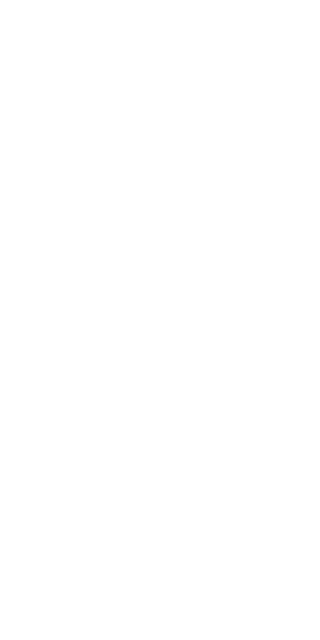 scroll, scrollTop: 0, scrollLeft: 0, axis: both 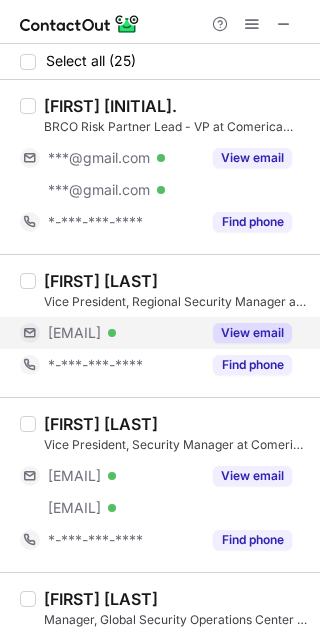 click on "View email" at bounding box center (252, 158) 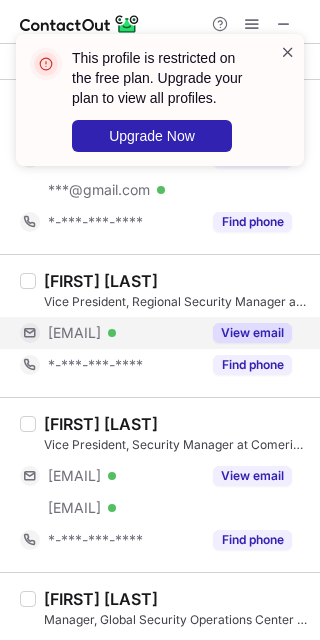click at bounding box center (288, 52) 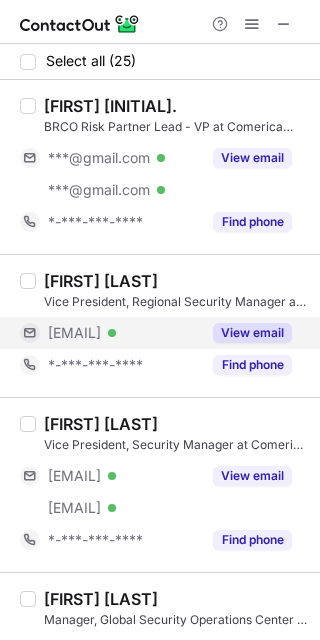 click on "This profile is restricted on the free plan. Upgrade your plan to view all profiles. Upgrade Now" at bounding box center [160, 108] 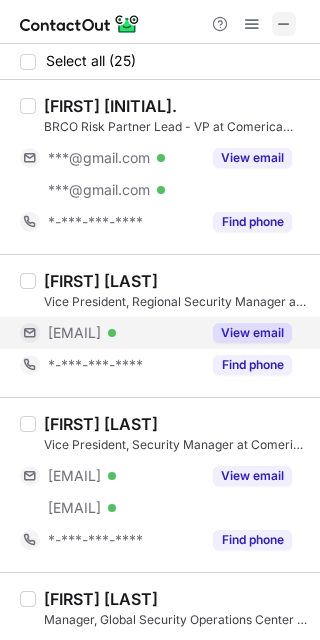 click at bounding box center [284, 24] 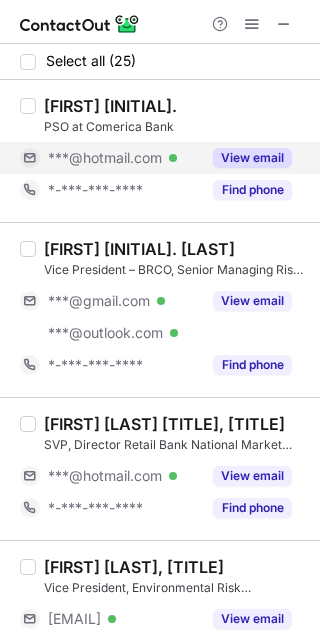 click on "View email" at bounding box center [252, 158] 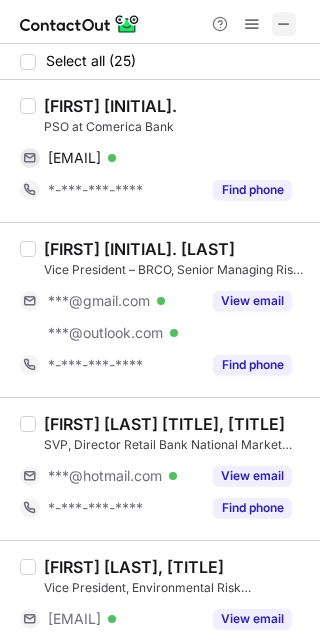 click at bounding box center (284, 24) 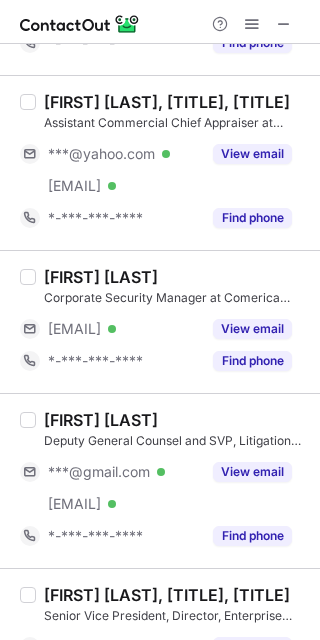 scroll, scrollTop: 3846, scrollLeft: 0, axis: vertical 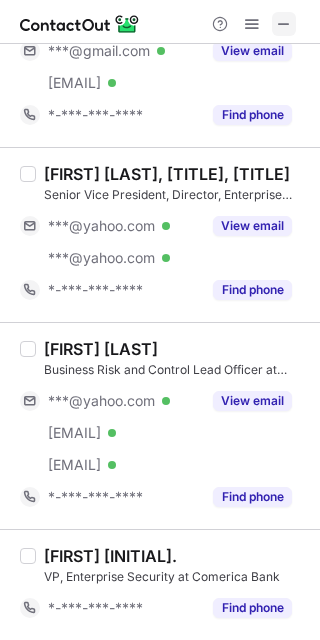 click at bounding box center [284, 24] 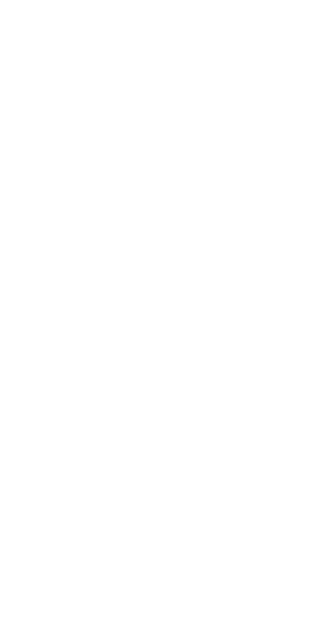 scroll, scrollTop: 0, scrollLeft: 0, axis: both 